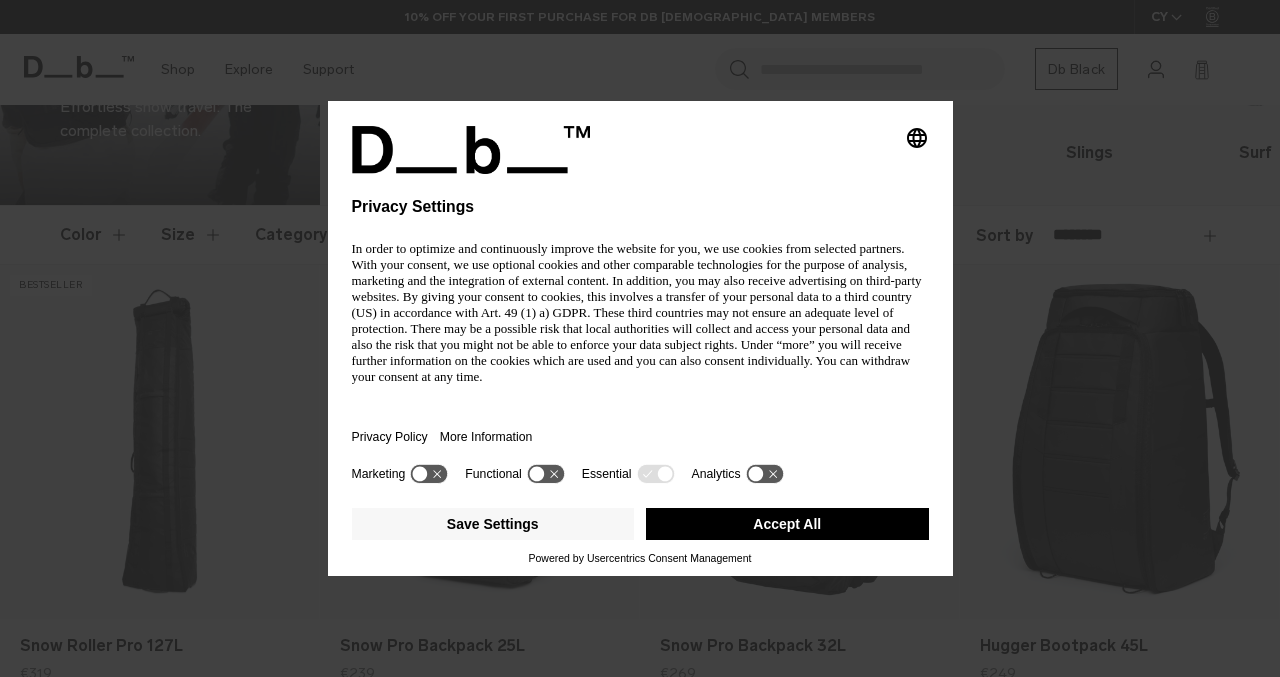 scroll, scrollTop: 201, scrollLeft: 0, axis: vertical 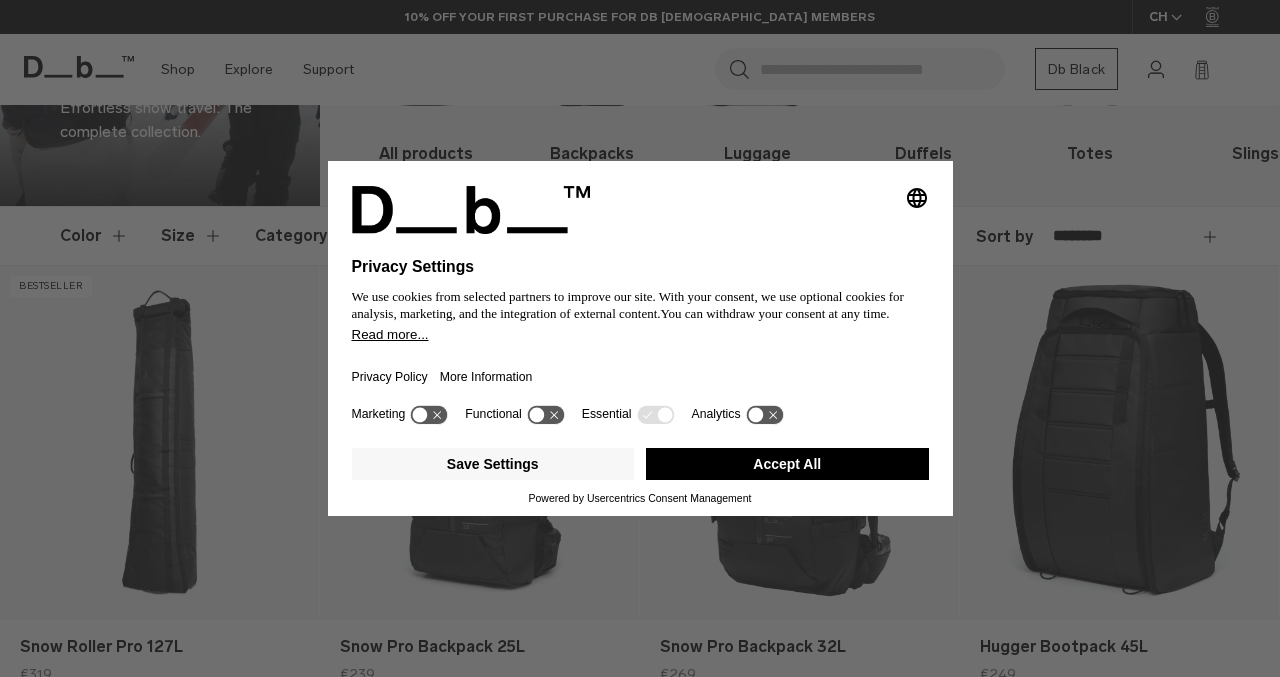 click on "Accept All" at bounding box center (787, 464) 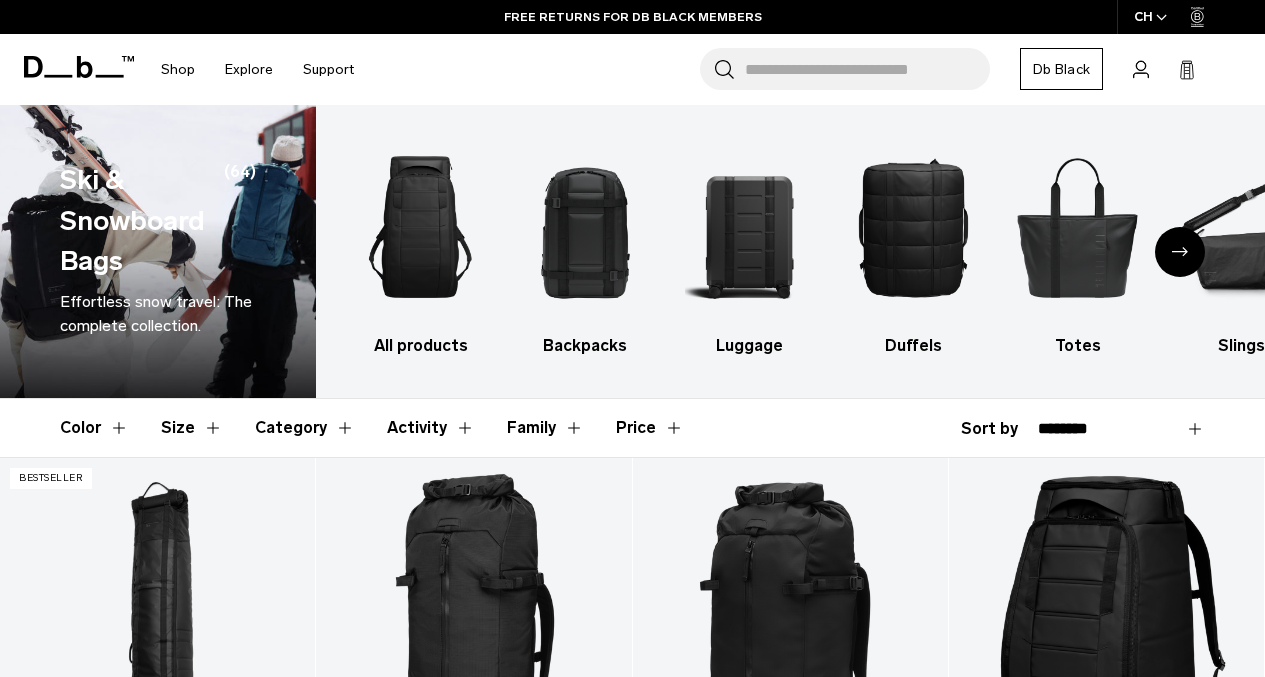 scroll, scrollTop: 0, scrollLeft: 0, axis: both 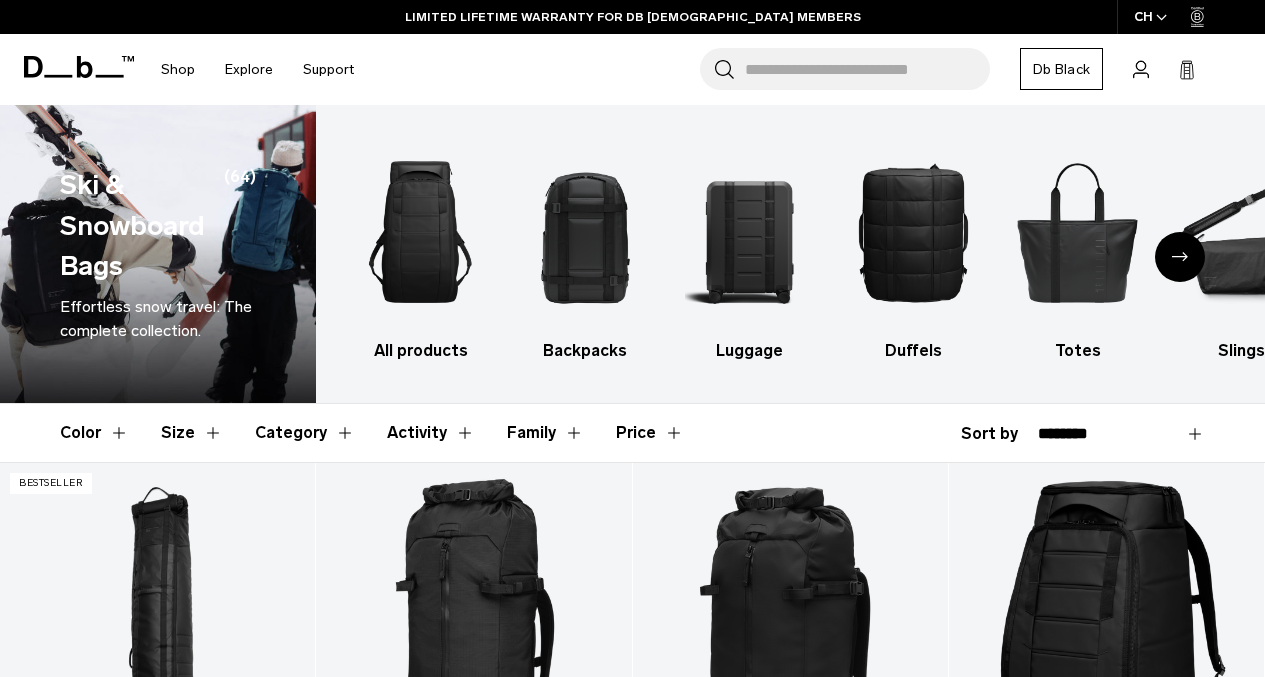 click 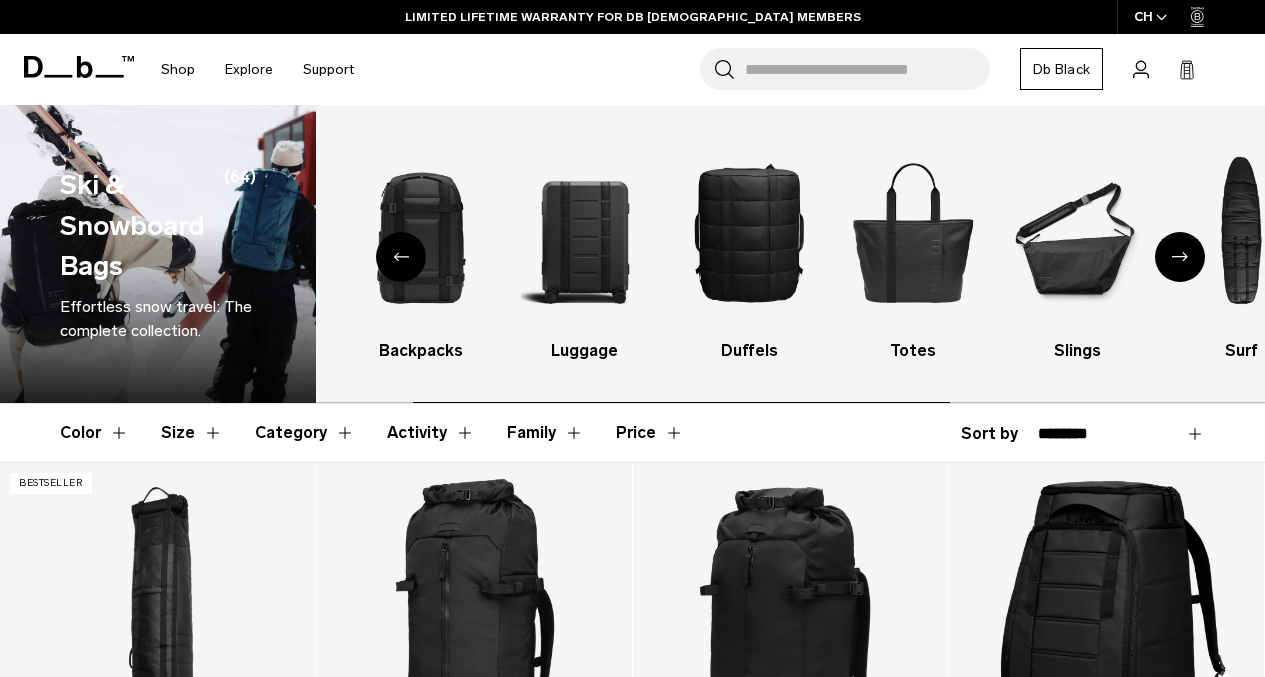 click 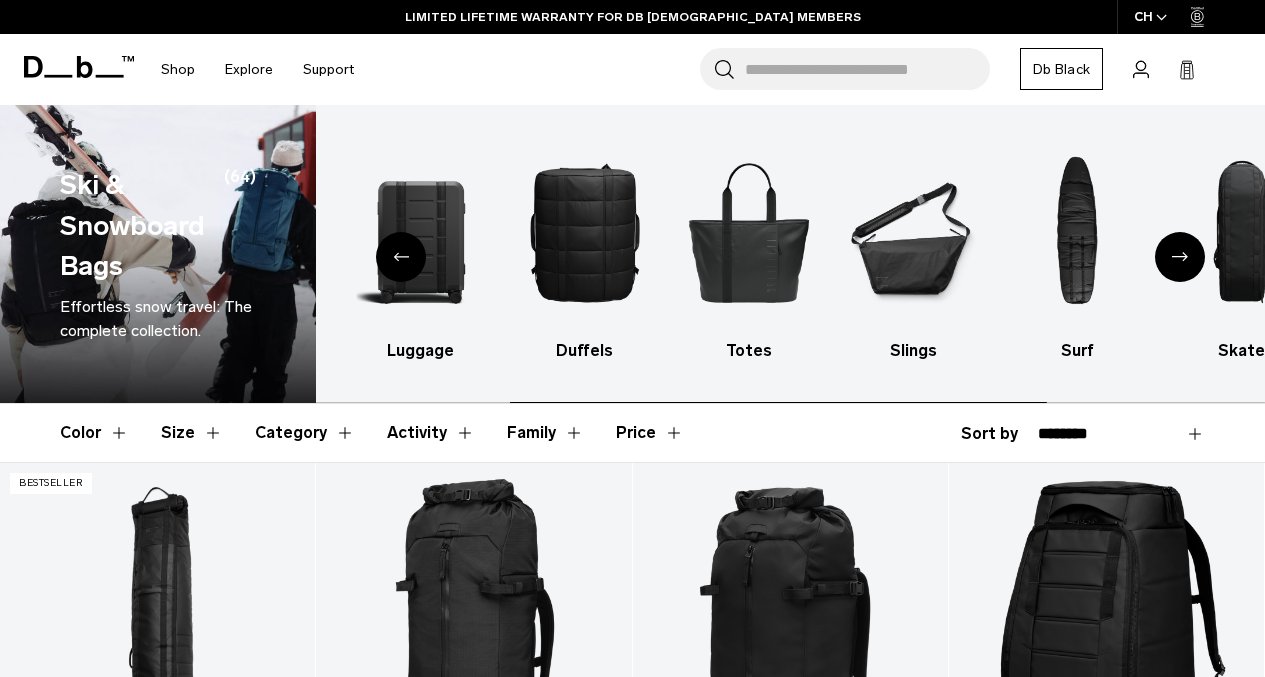 click 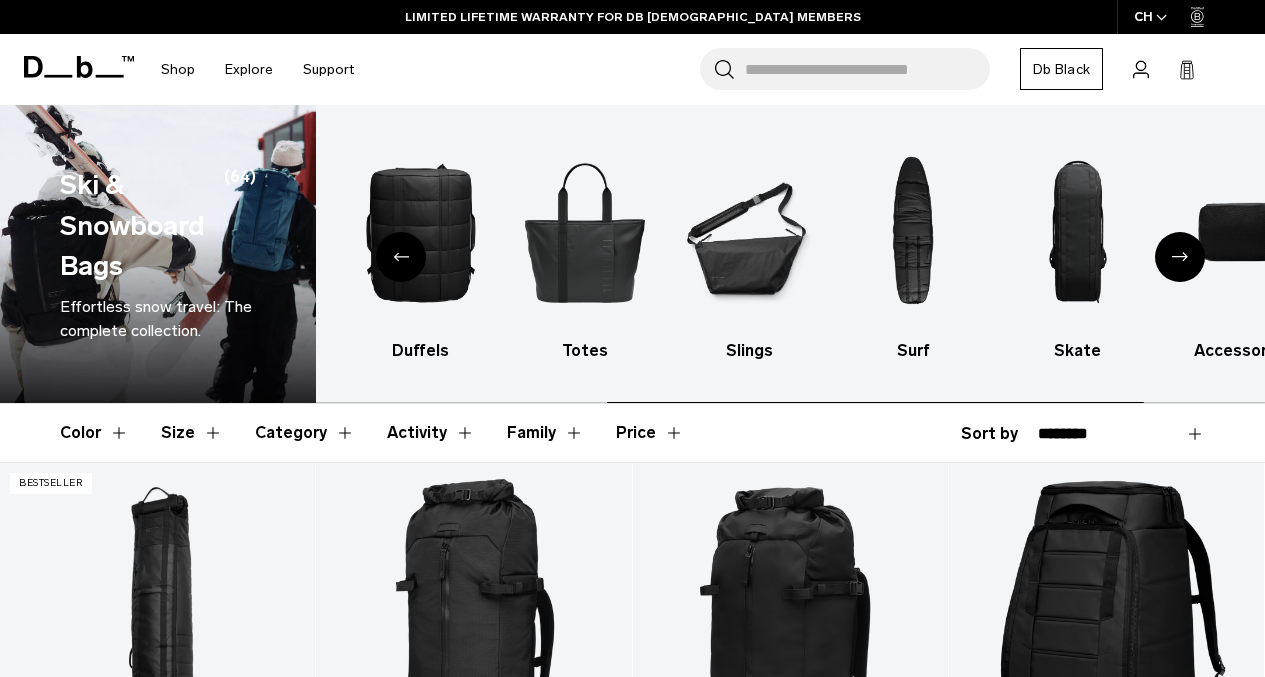 click 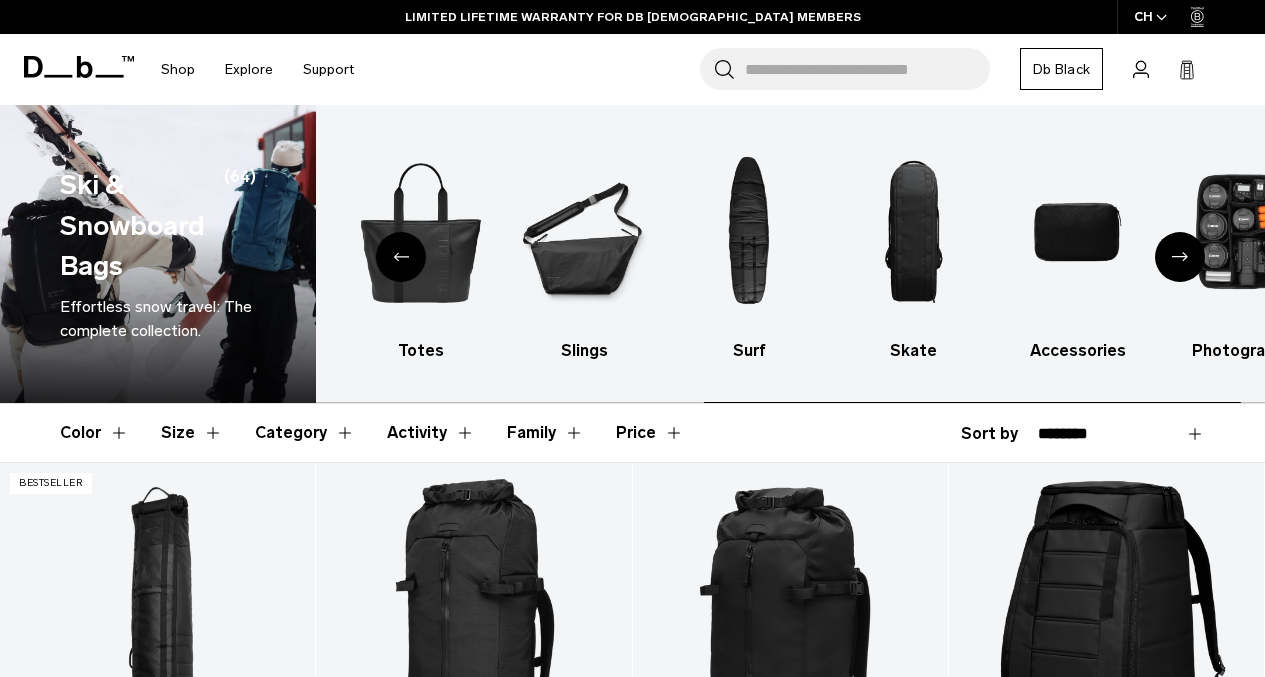 click 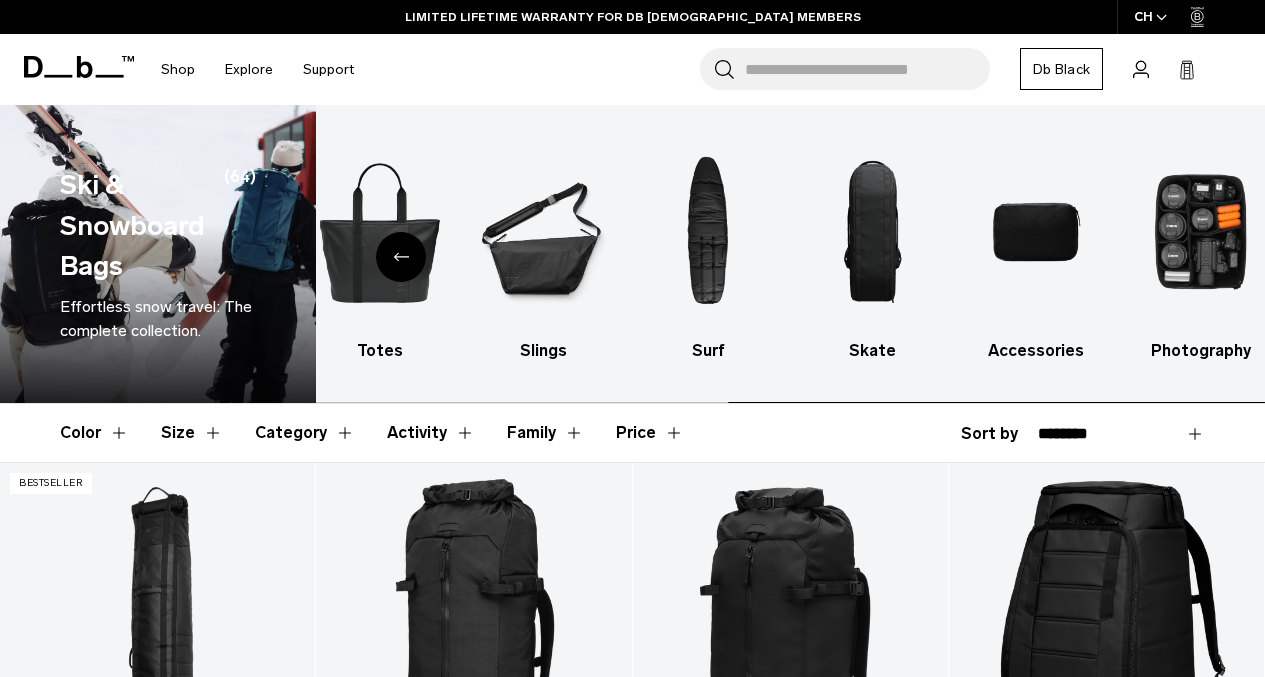 click at bounding box center (1200, 232) 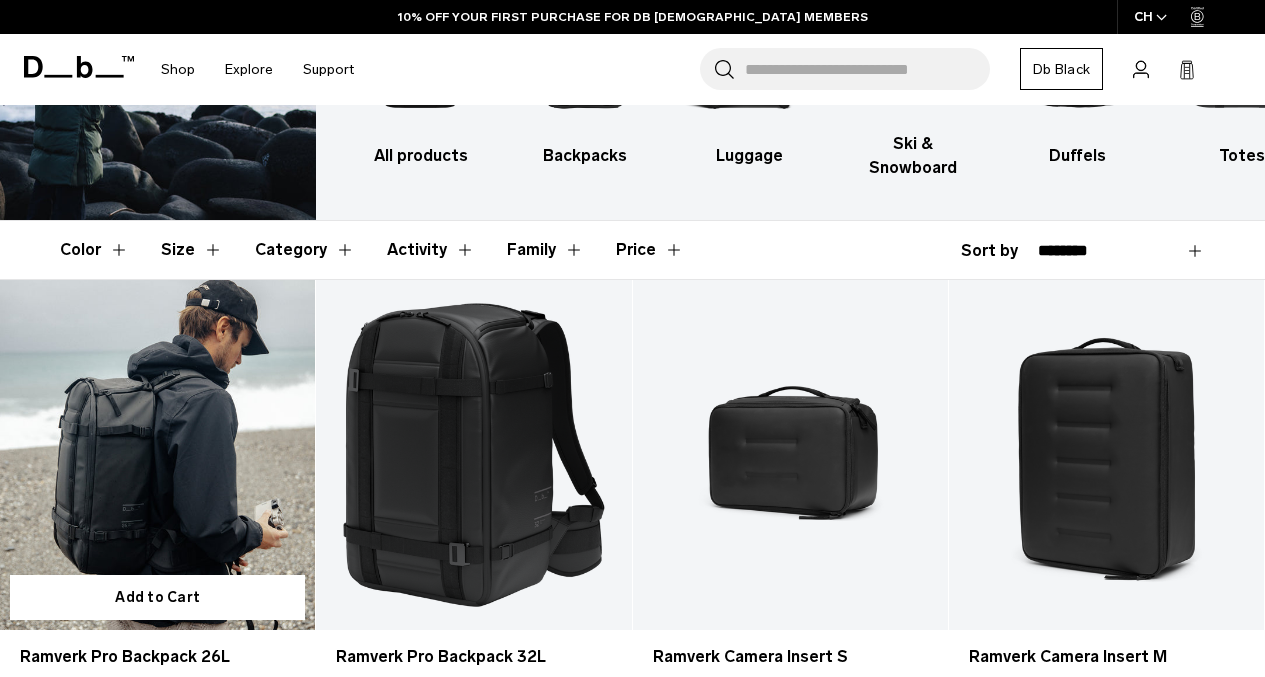 scroll, scrollTop: 207, scrollLeft: 0, axis: vertical 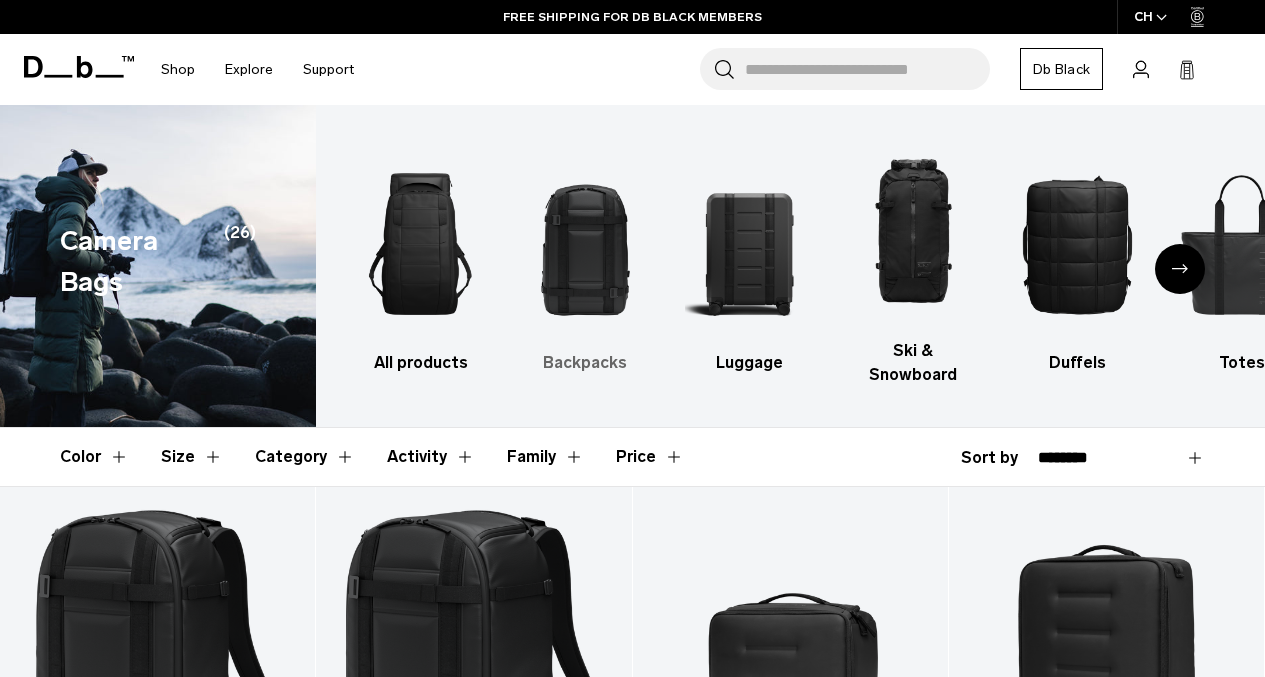 drag, startPoint x: 604, startPoint y: 259, endPoint x: 594, endPoint y: 257, distance: 10.198039 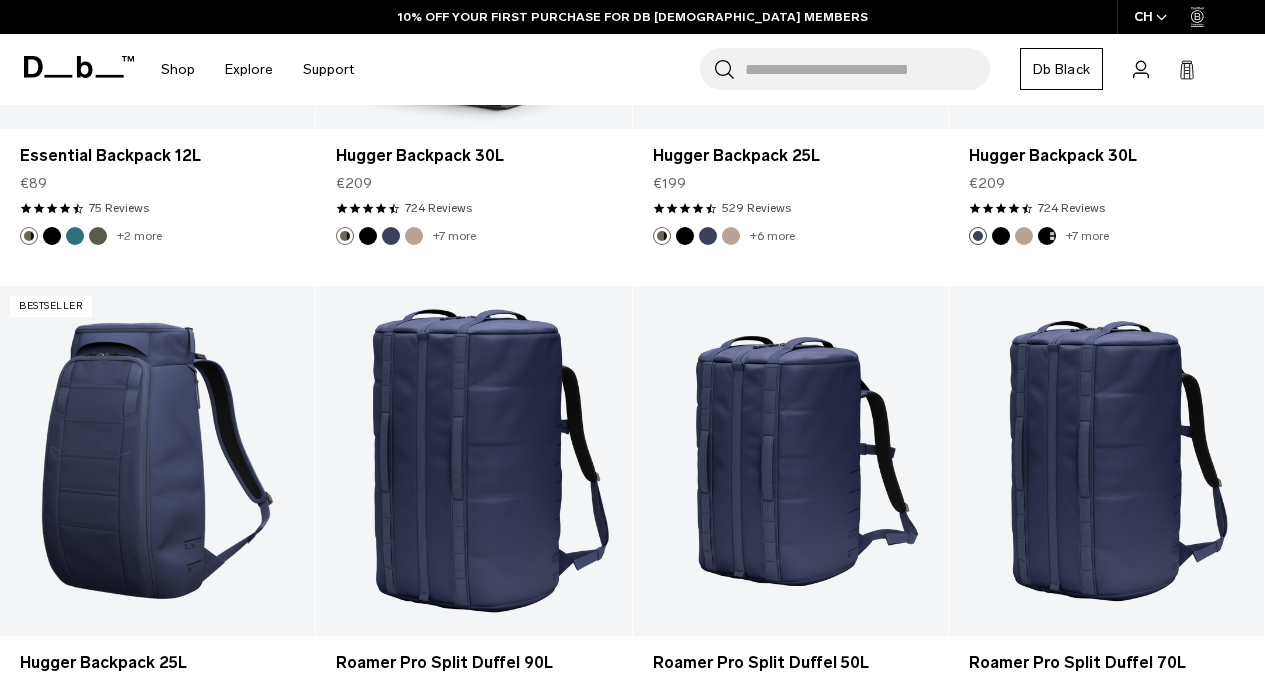 scroll, scrollTop: 3595, scrollLeft: 0, axis: vertical 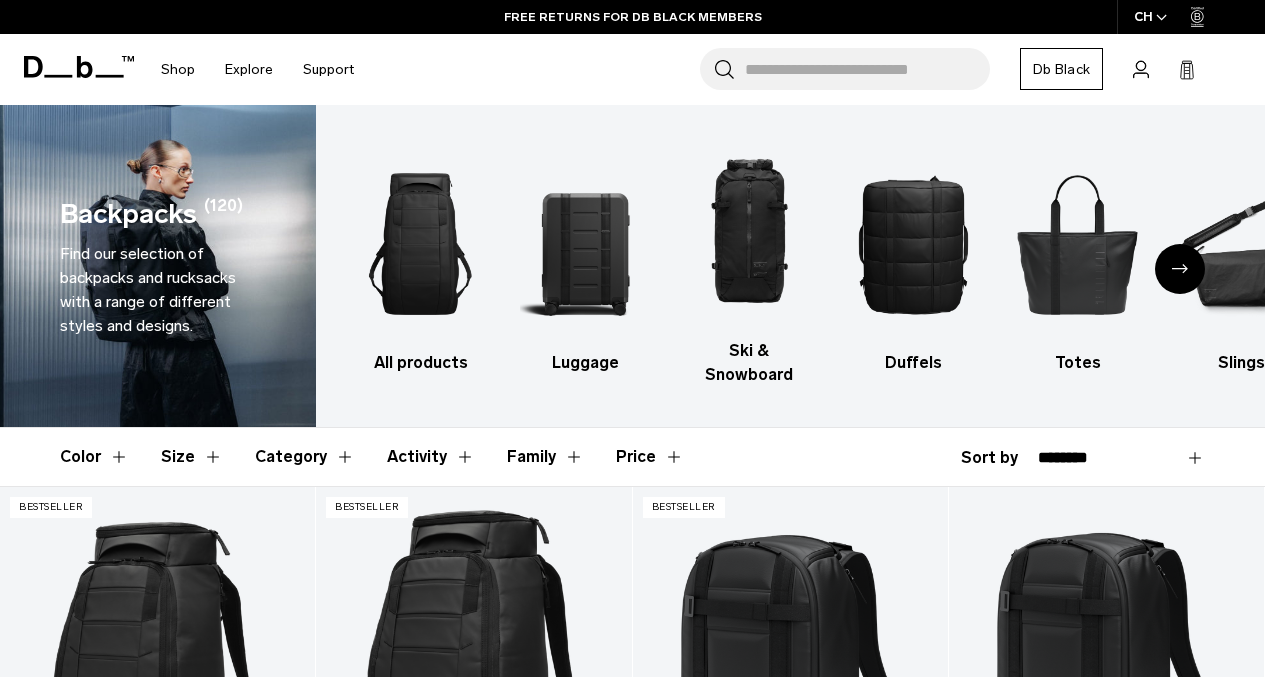 click on "Category" at bounding box center [305, 457] 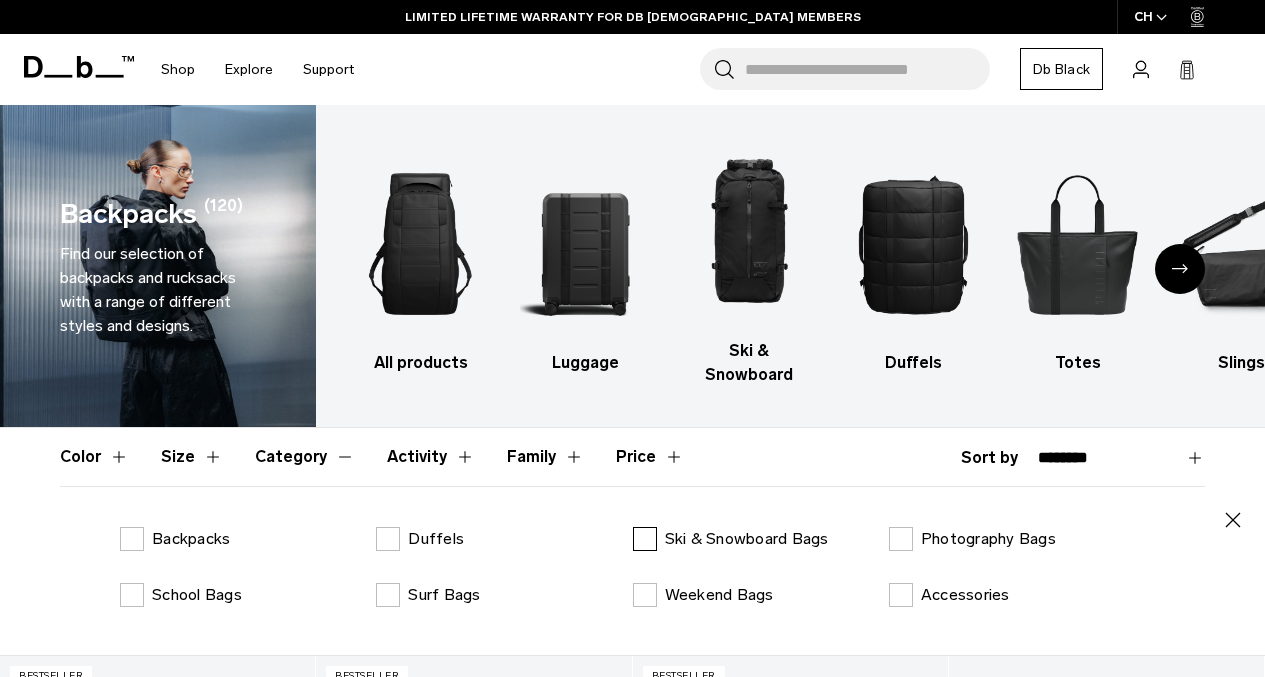 click on "Ski & Snowboard Bags" at bounding box center (747, 539) 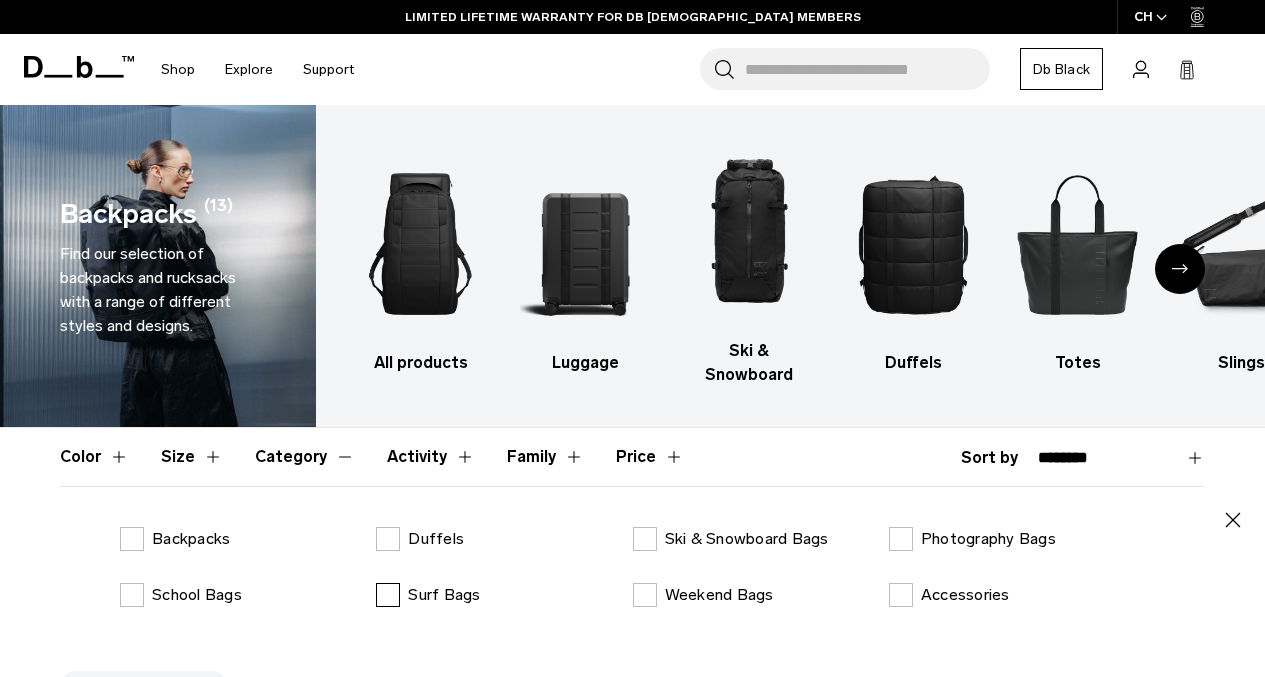 scroll, scrollTop: 200, scrollLeft: 0, axis: vertical 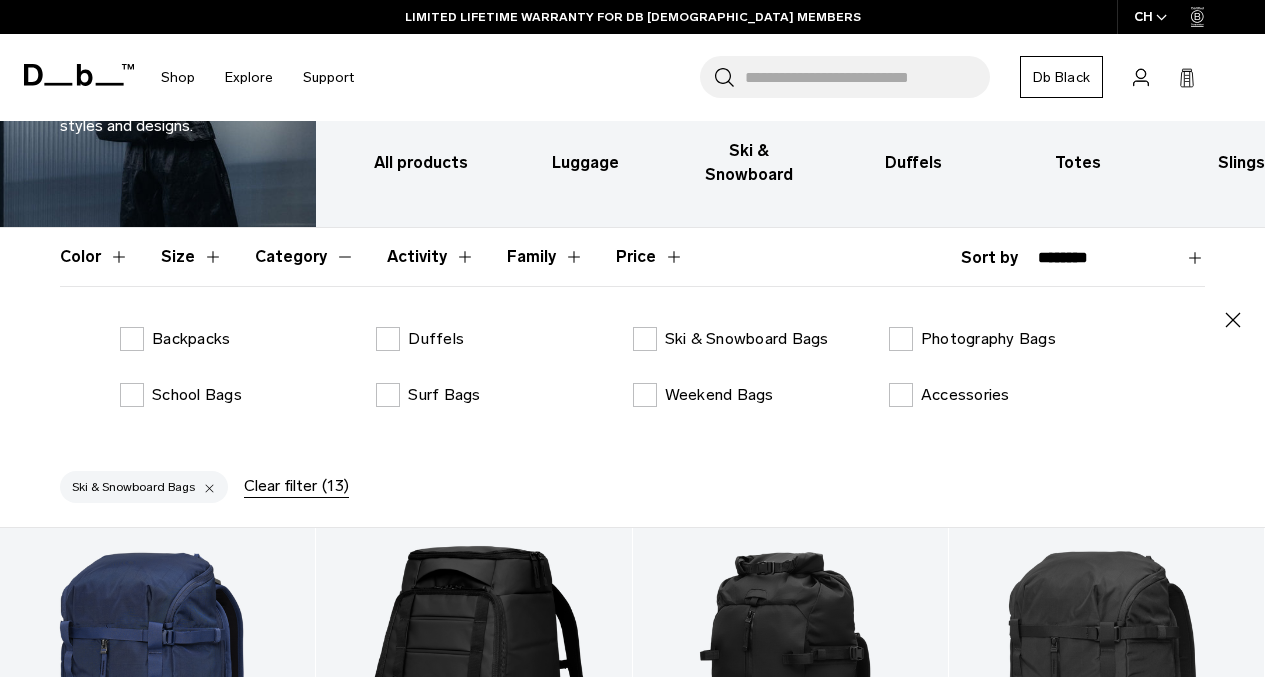 click on "Clear filter
(13)" at bounding box center (296, 486) 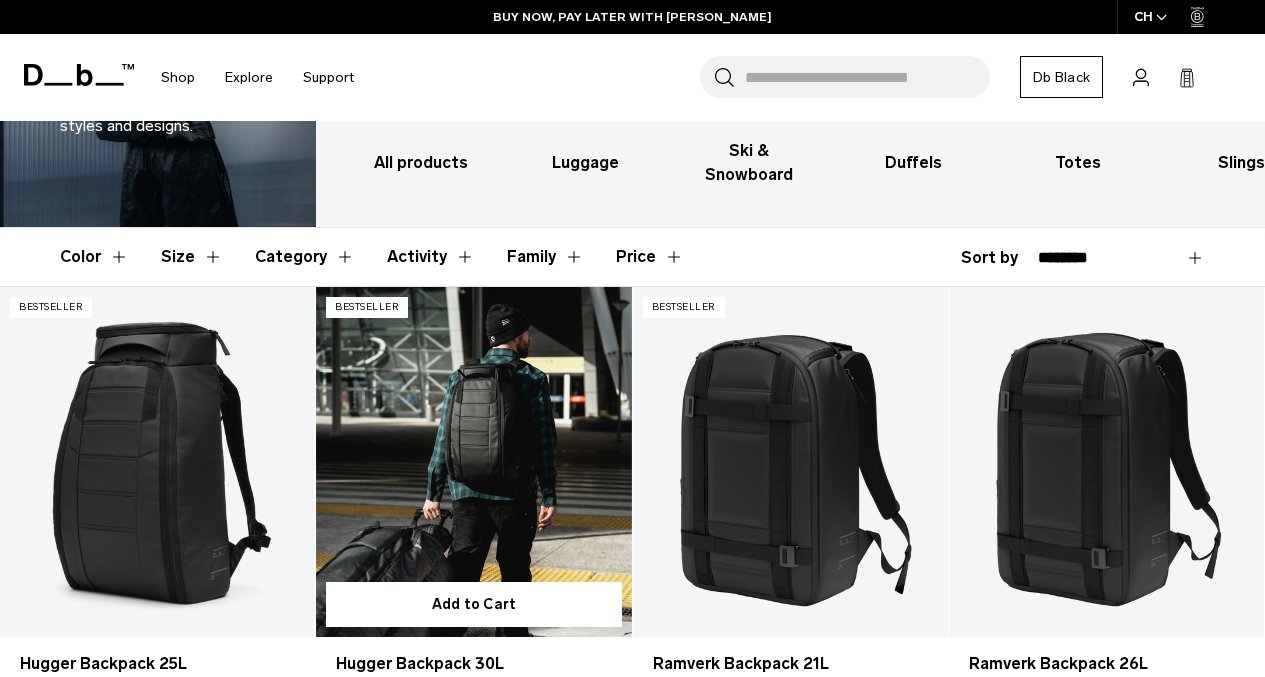 click on "Category" at bounding box center [305, 257] 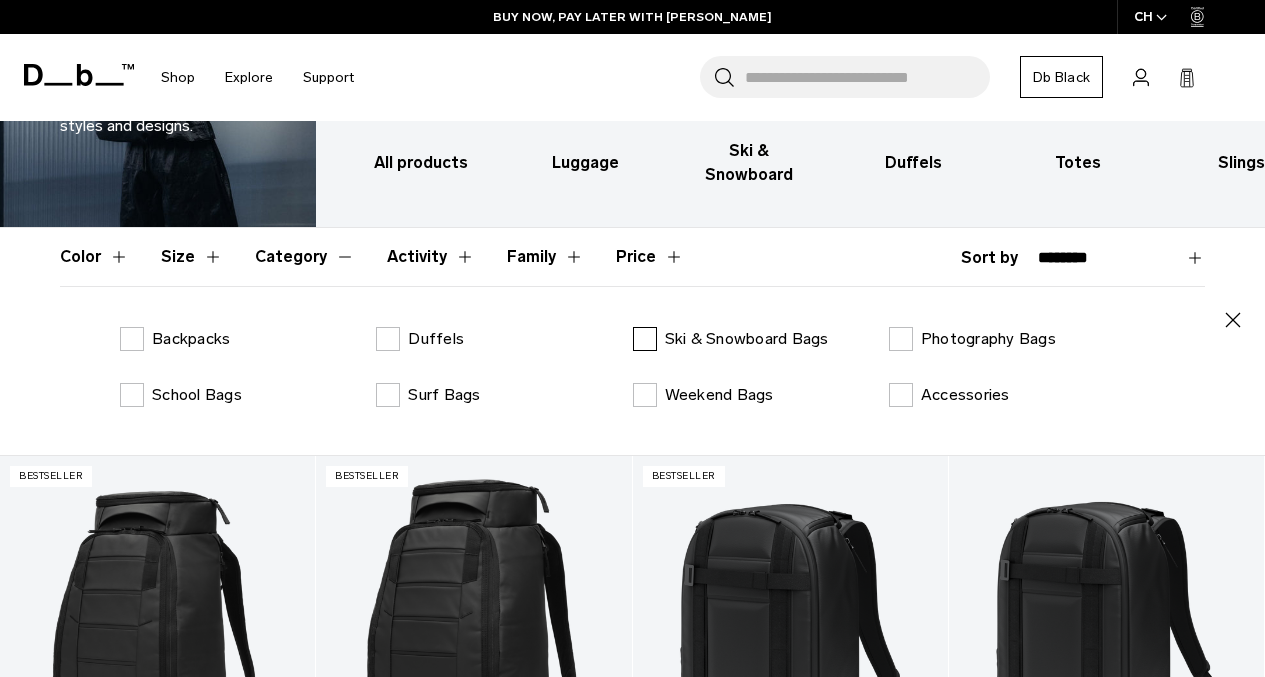 click on "Ski & Snowboard Bags" at bounding box center [747, 339] 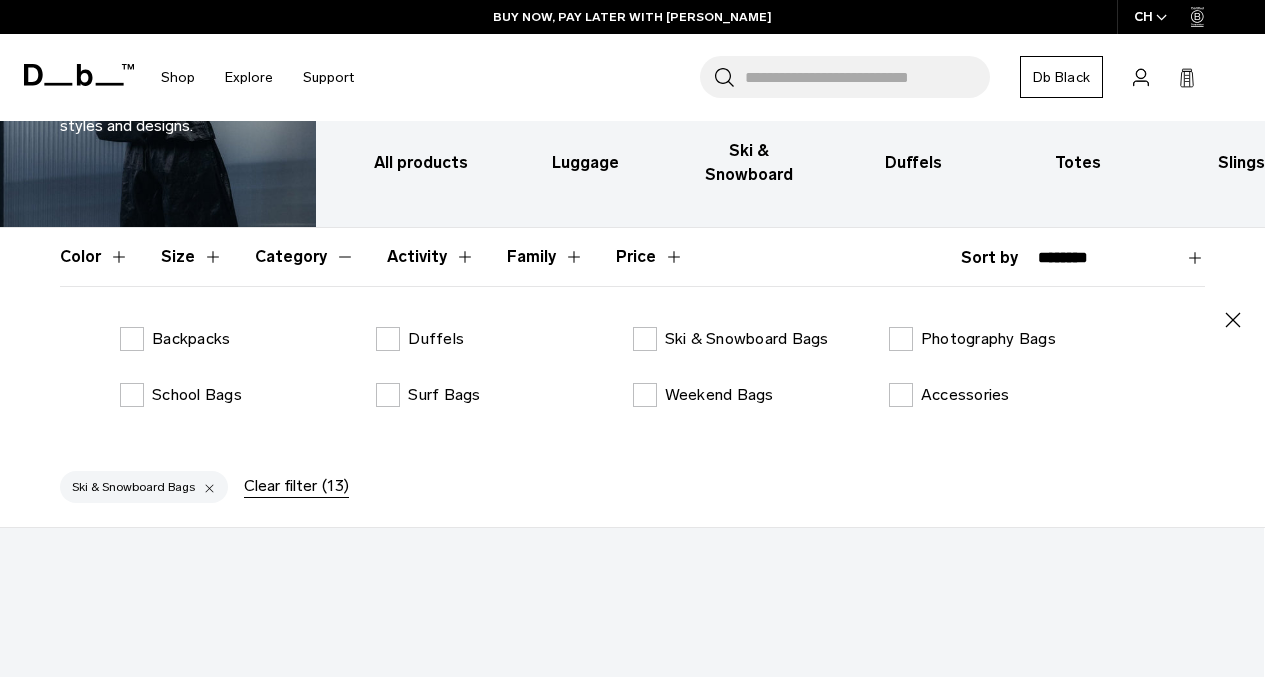 click 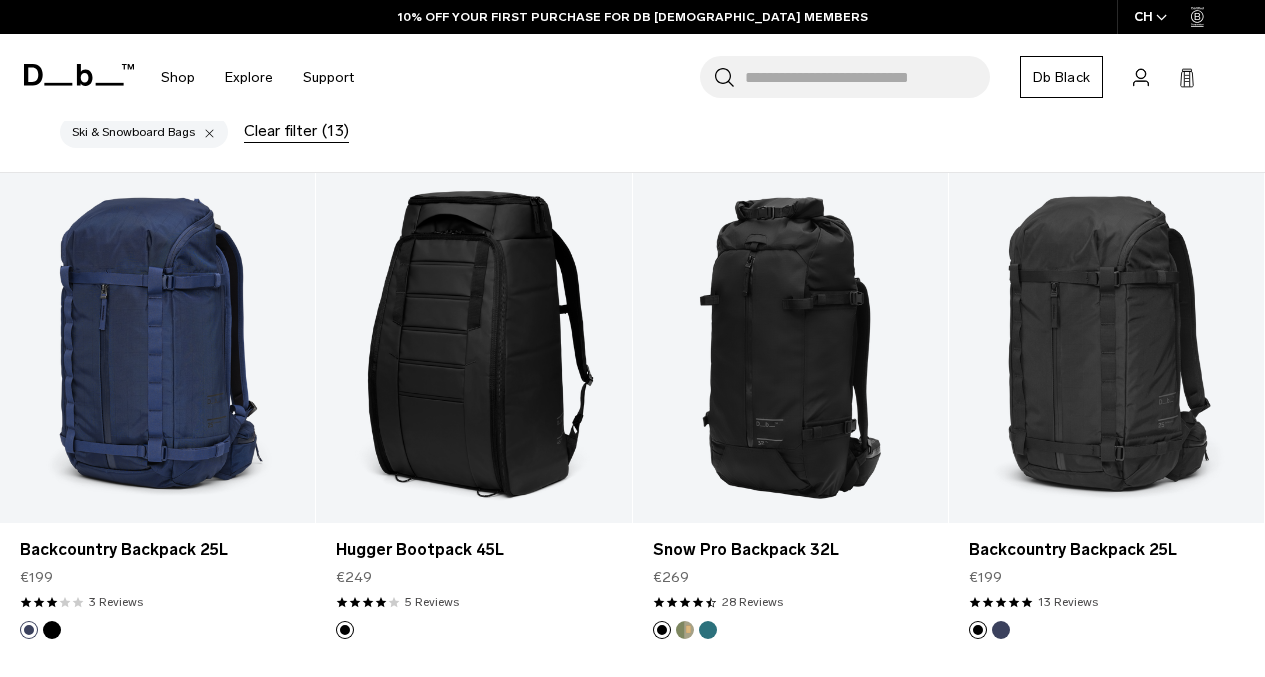 scroll, scrollTop: 400, scrollLeft: 0, axis: vertical 